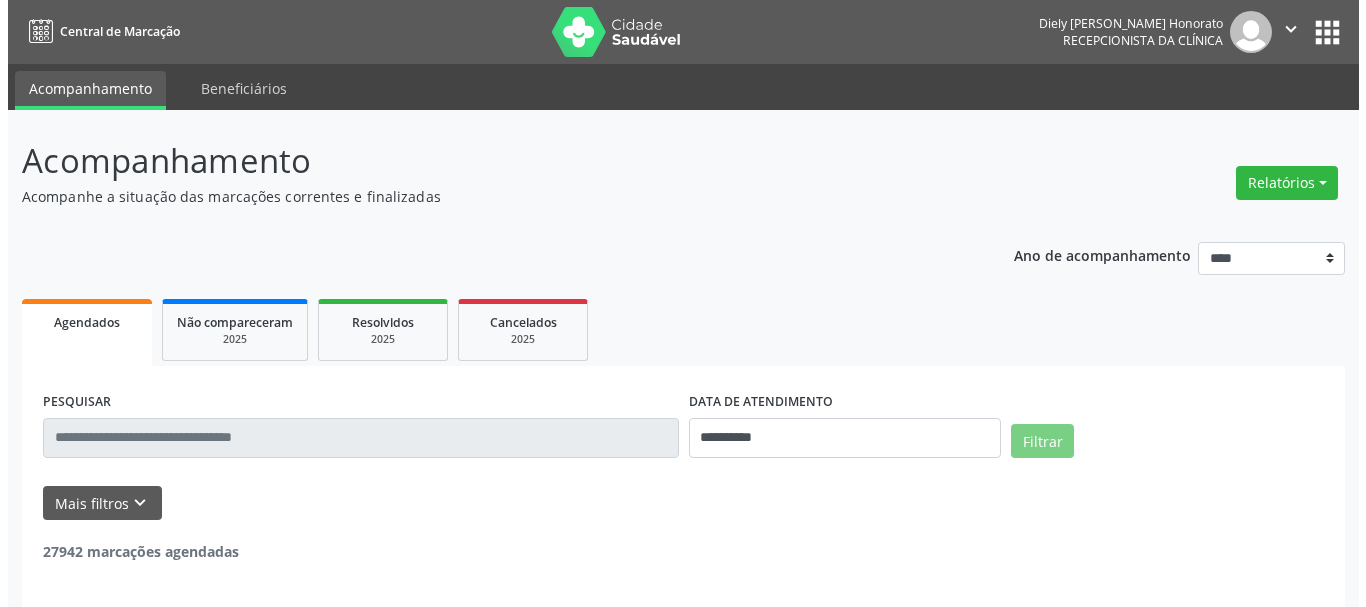 scroll, scrollTop: 0, scrollLeft: 0, axis: both 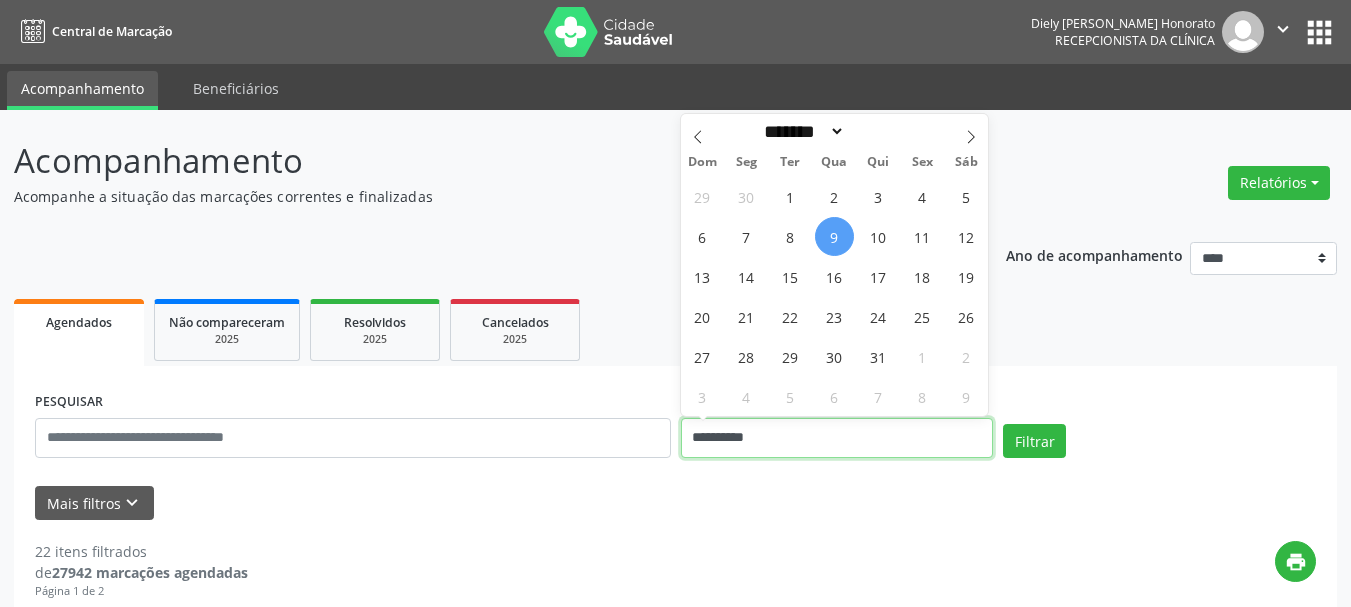 click on "**********" at bounding box center [837, 438] 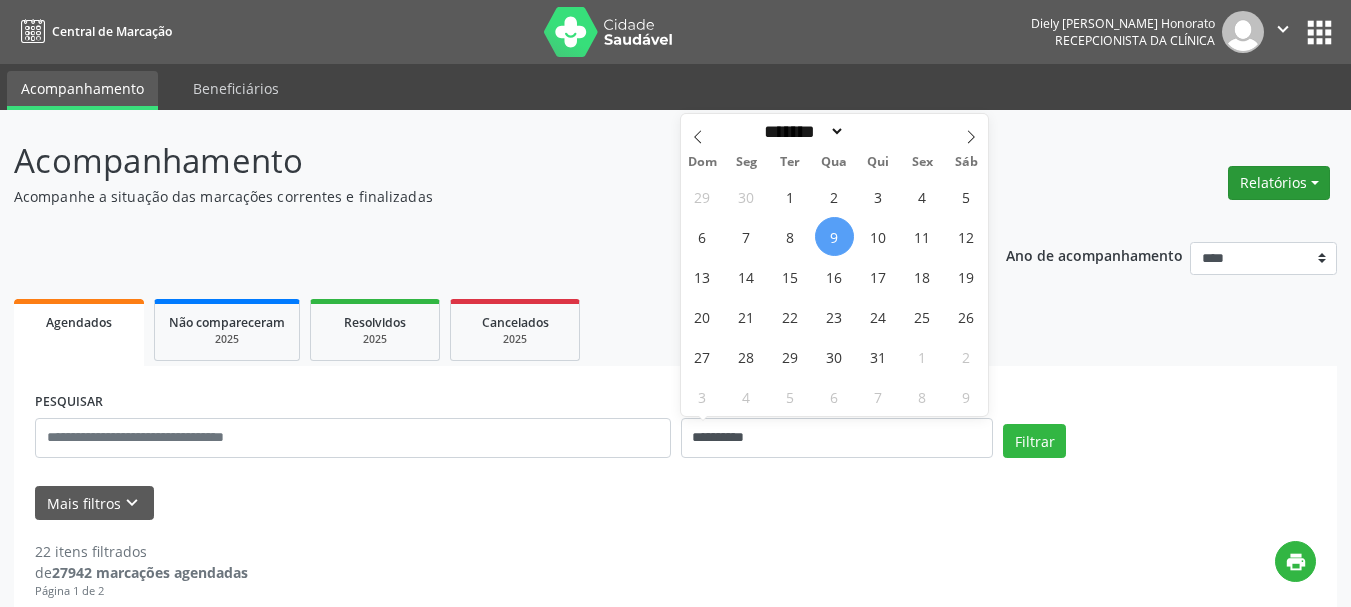 click on "Relatórios" at bounding box center [1279, 183] 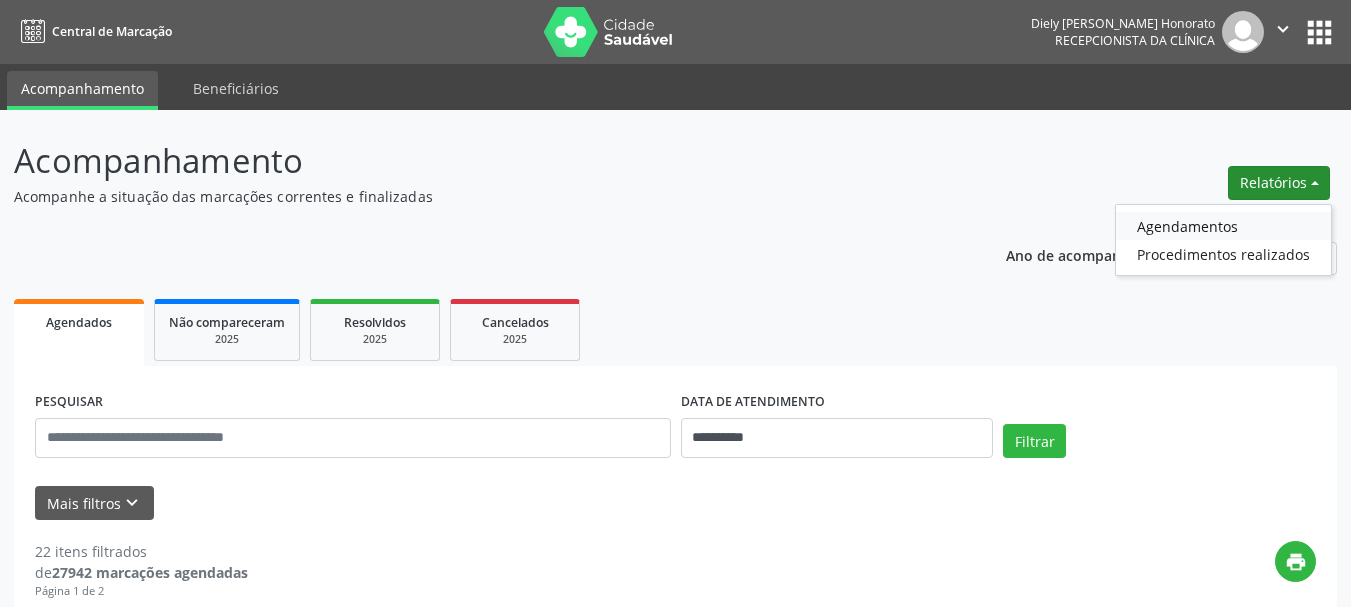 click on "Agendamentos" at bounding box center (1223, 226) 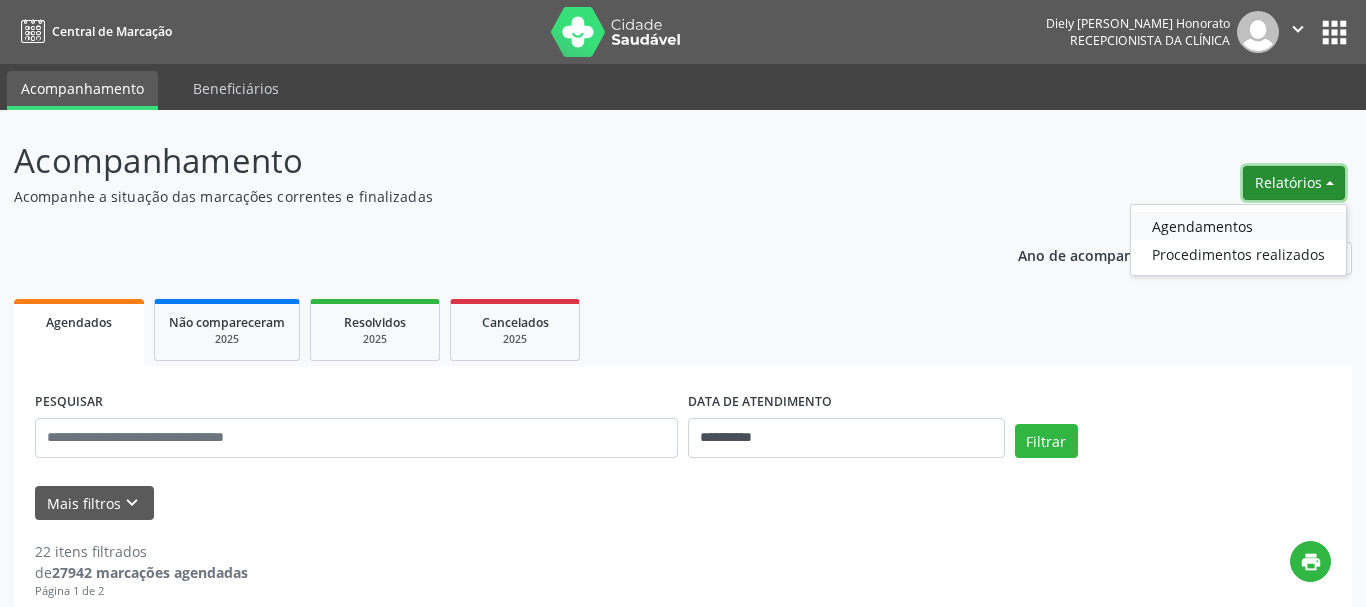 select on "*" 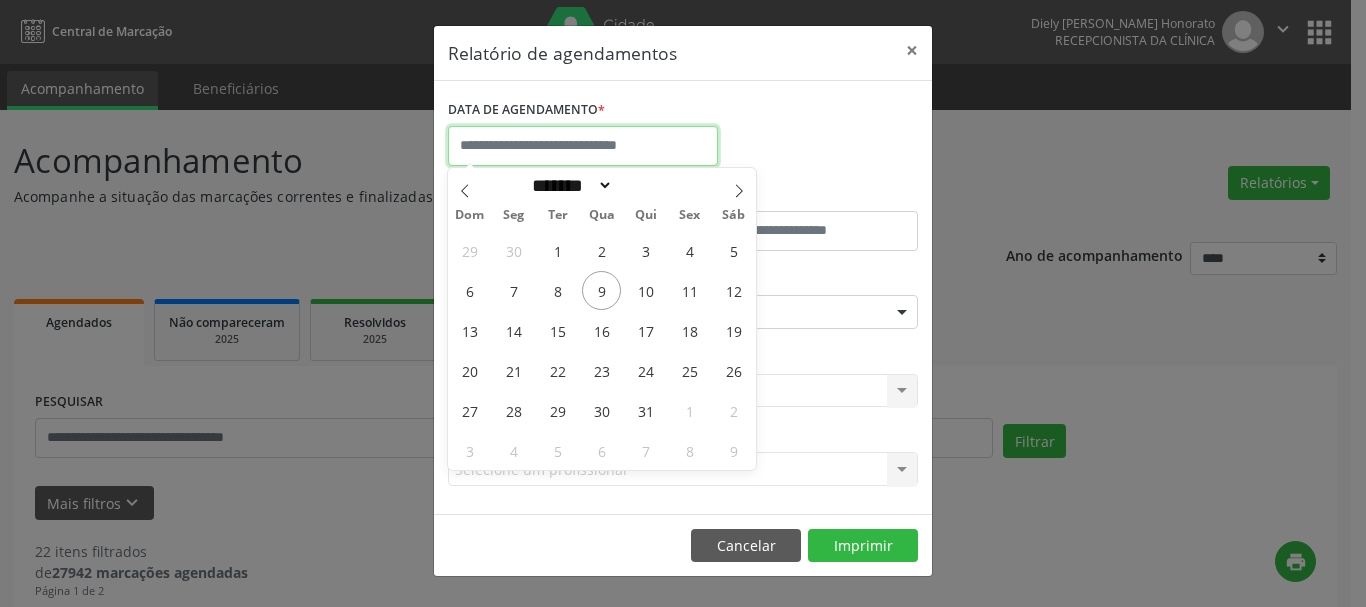 click at bounding box center [583, 146] 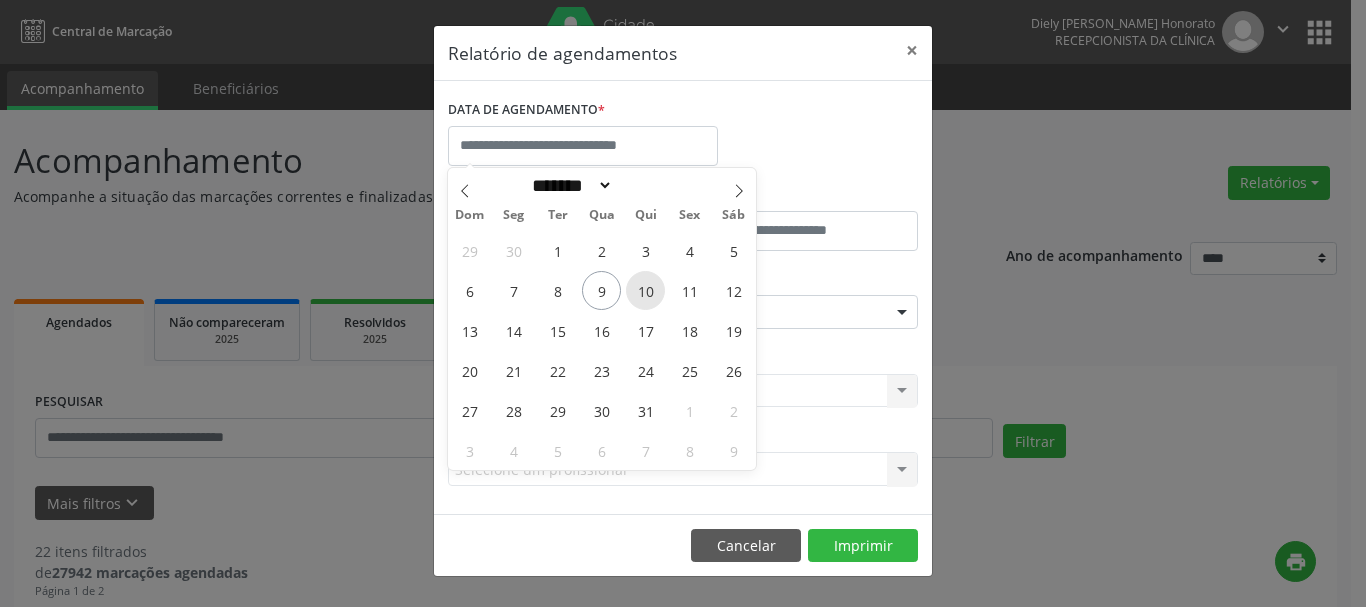click on "10" at bounding box center (645, 290) 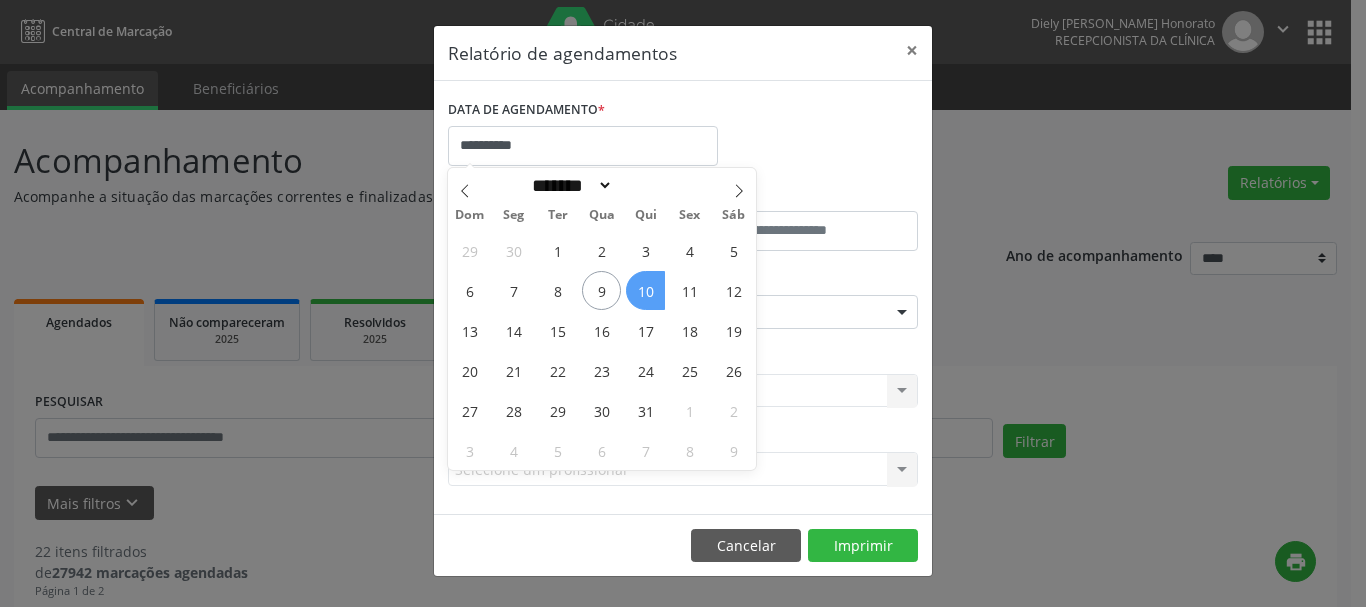 click on "10" at bounding box center (645, 290) 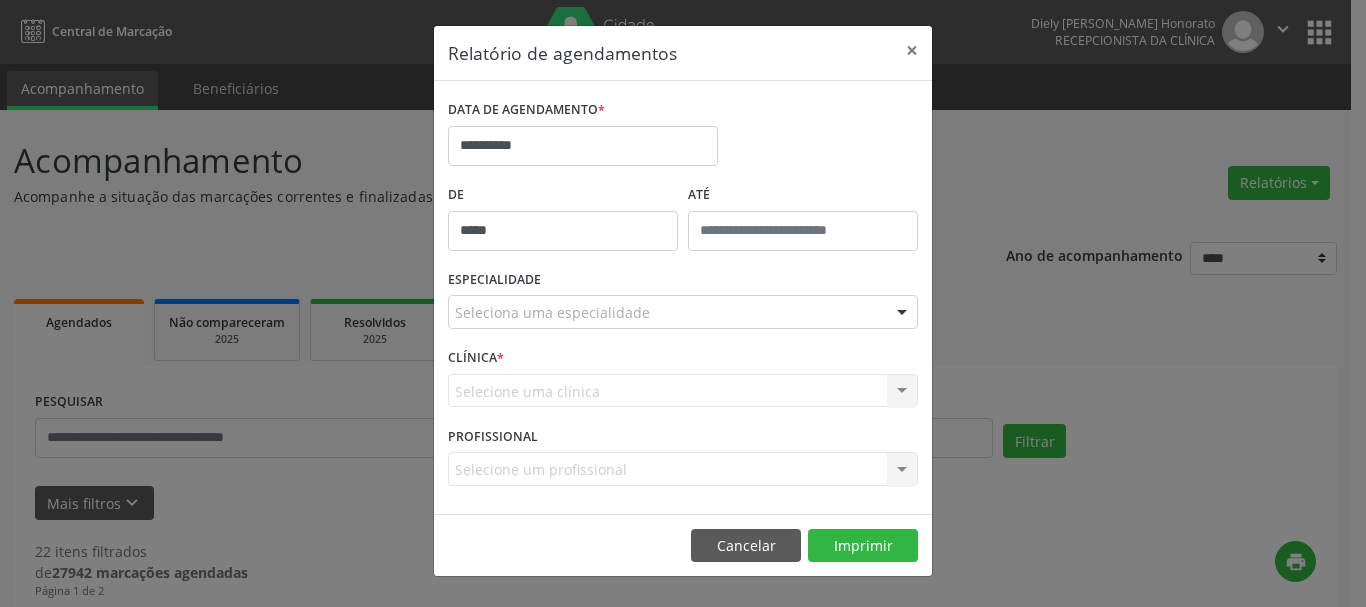 click on "**********" at bounding box center (683, 303) 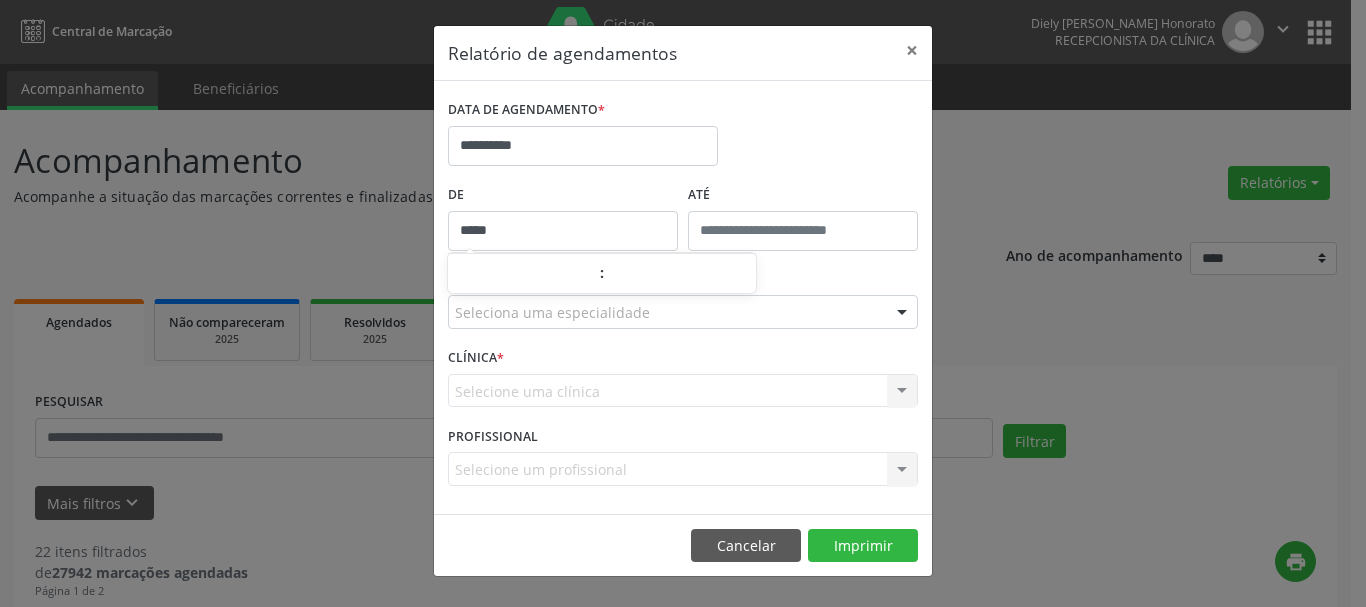 click on ":" at bounding box center [602, 273] 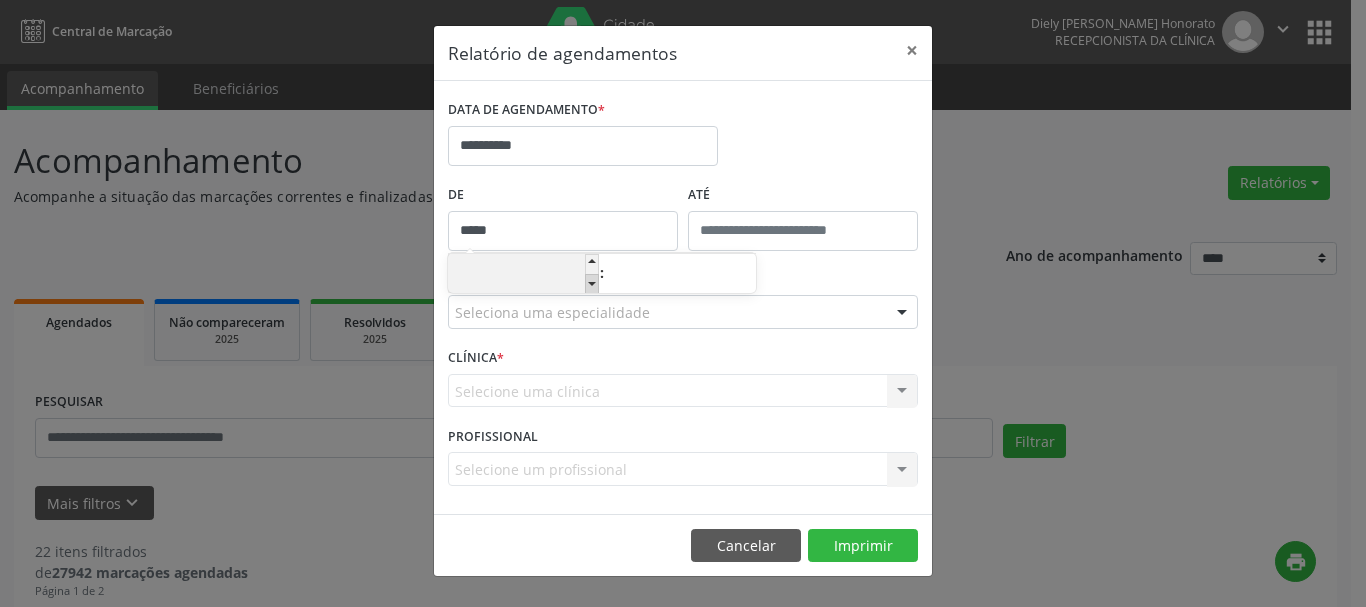 click at bounding box center (592, 284) 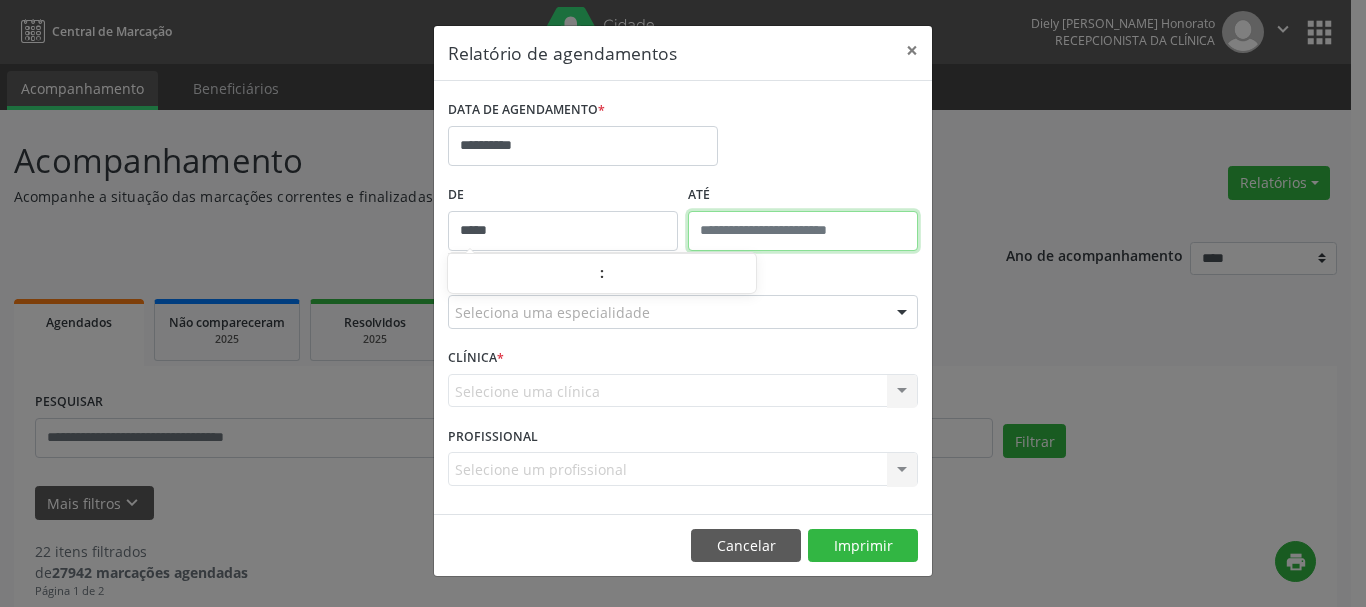 click at bounding box center (803, 231) 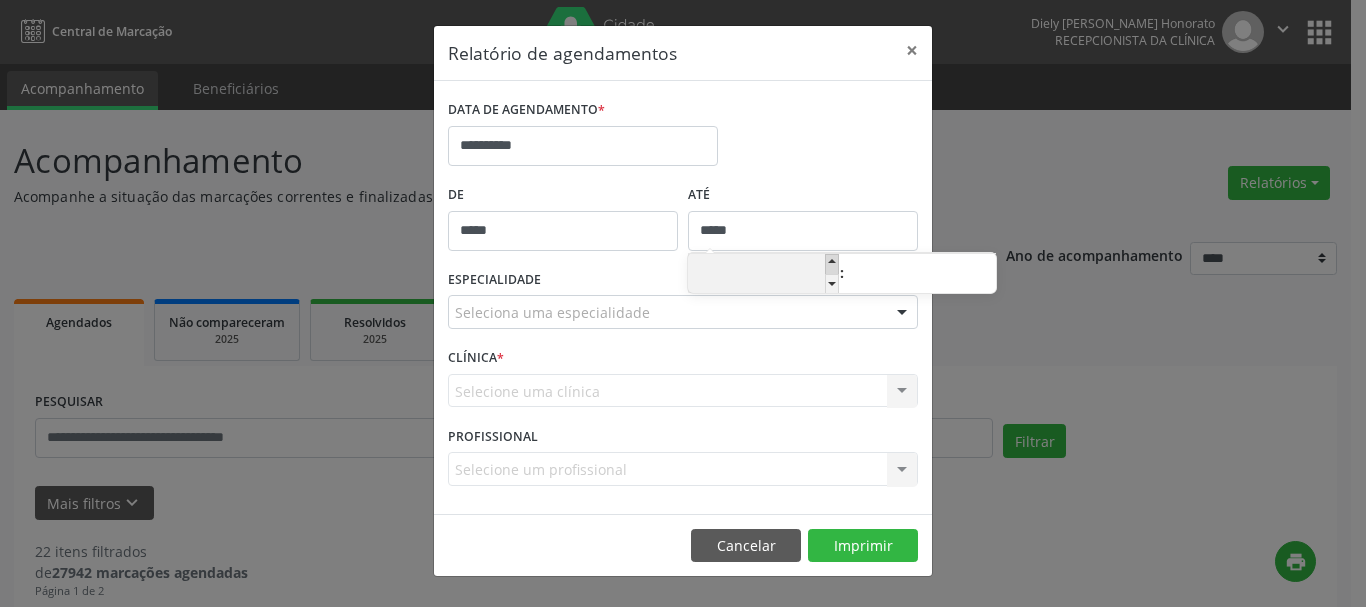 click at bounding box center (832, 264) 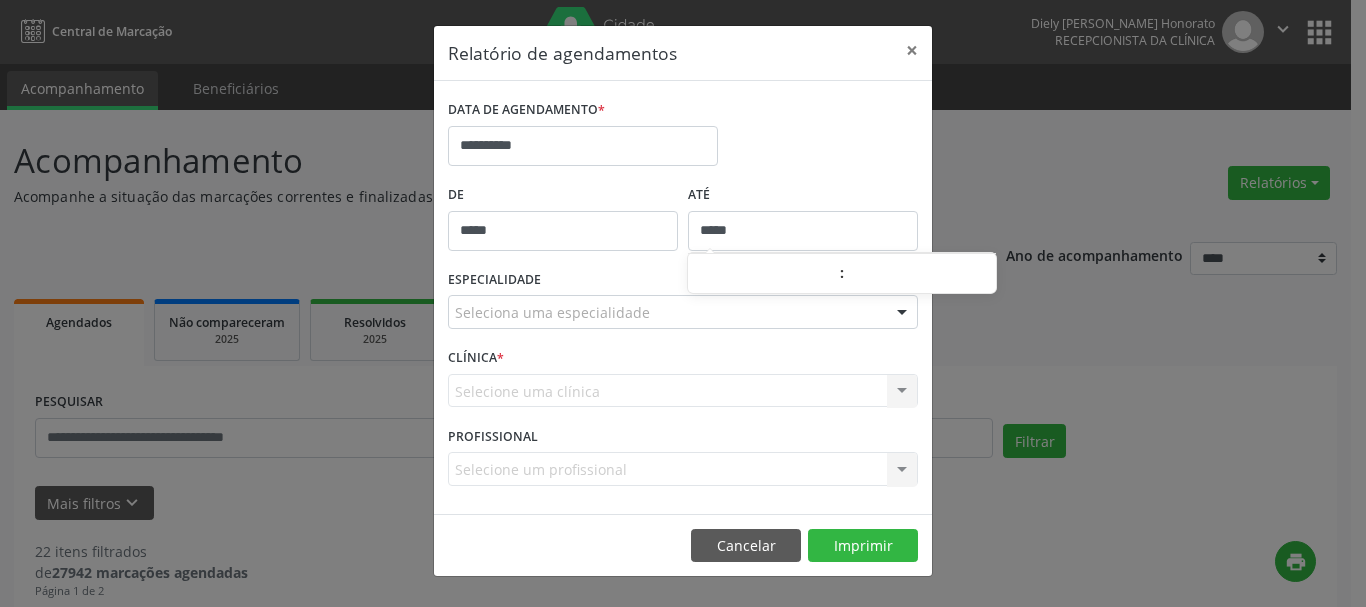 click on "Seleciona uma especialidade" at bounding box center (683, 312) 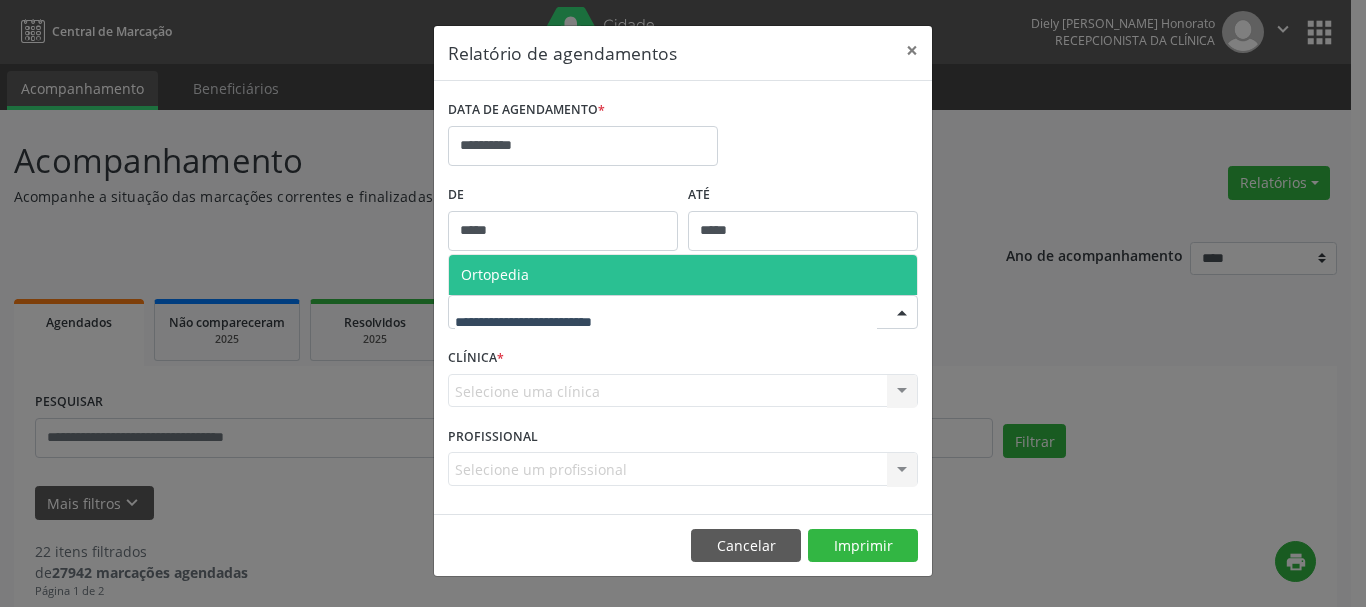 click on "**********" at bounding box center (683, 303) 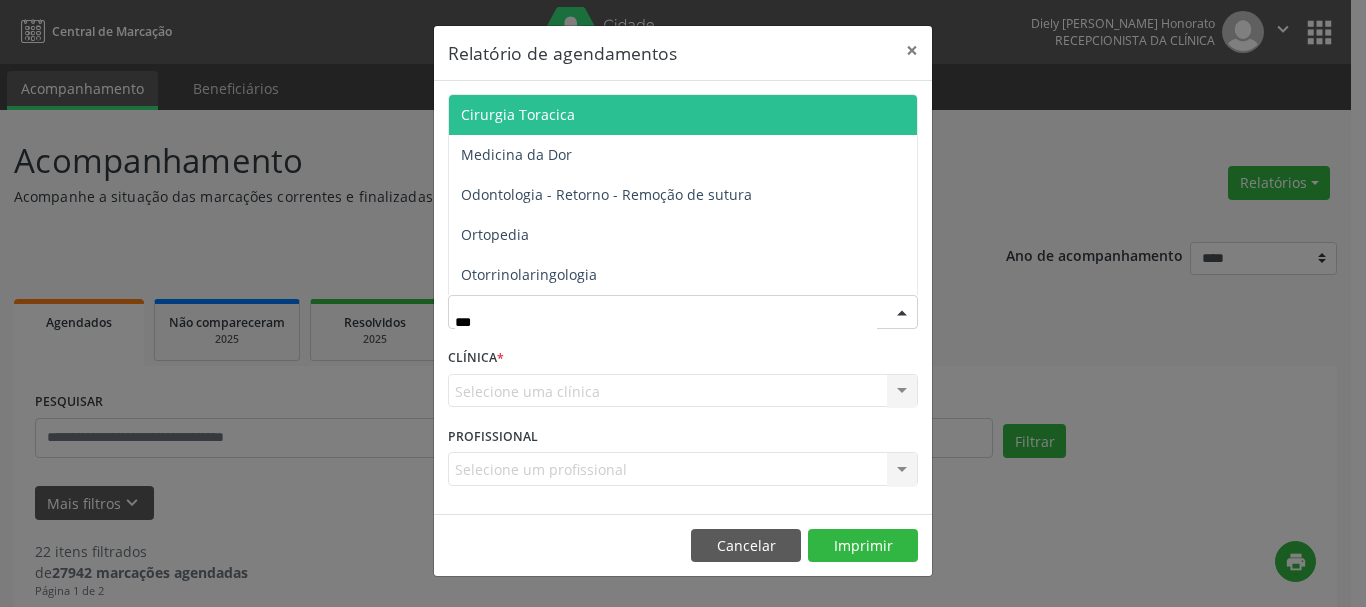 type on "****" 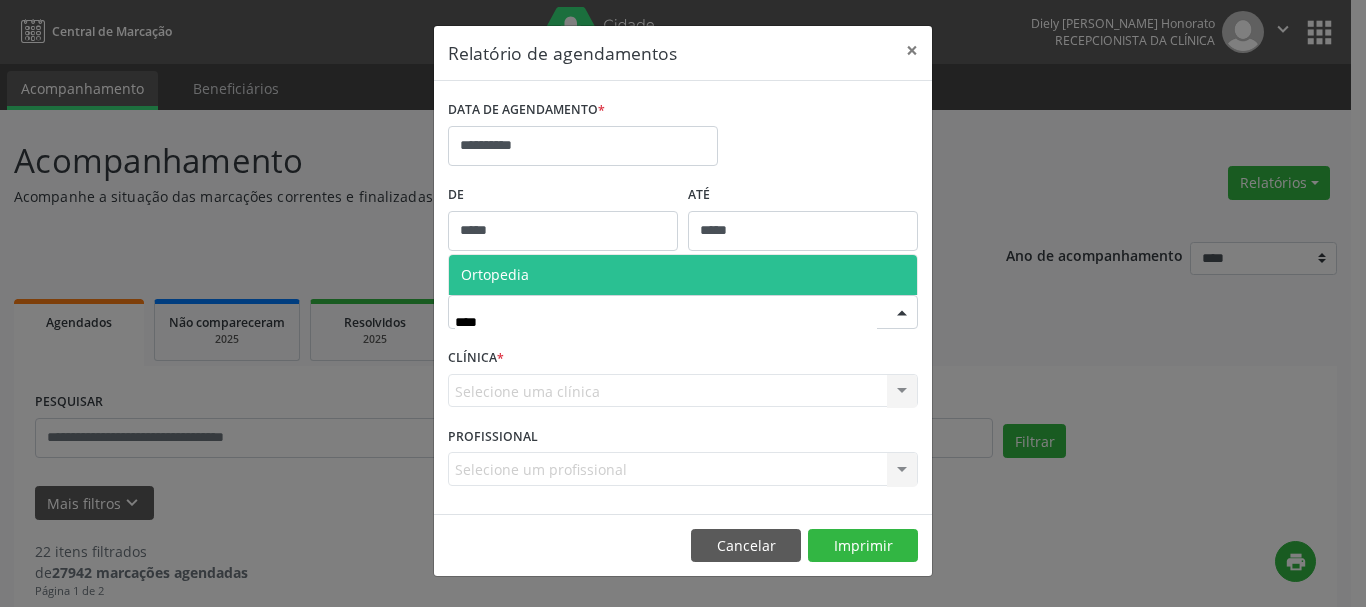 click on "Ortopedia" at bounding box center (683, 275) 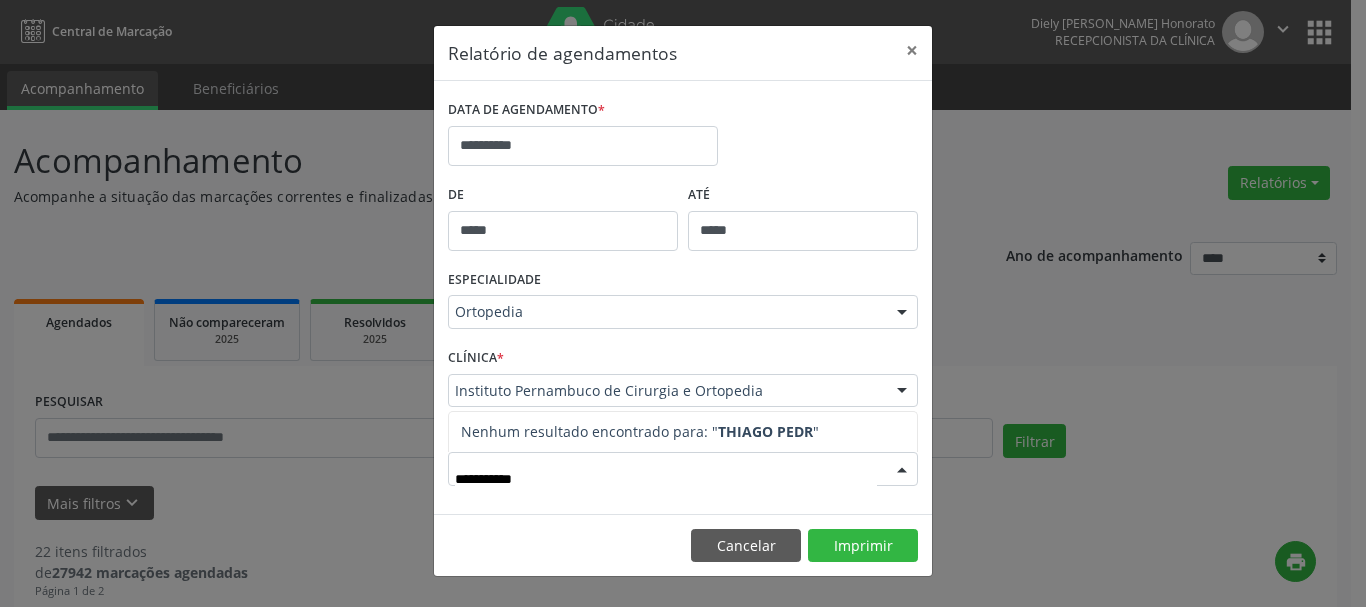 type on "**********" 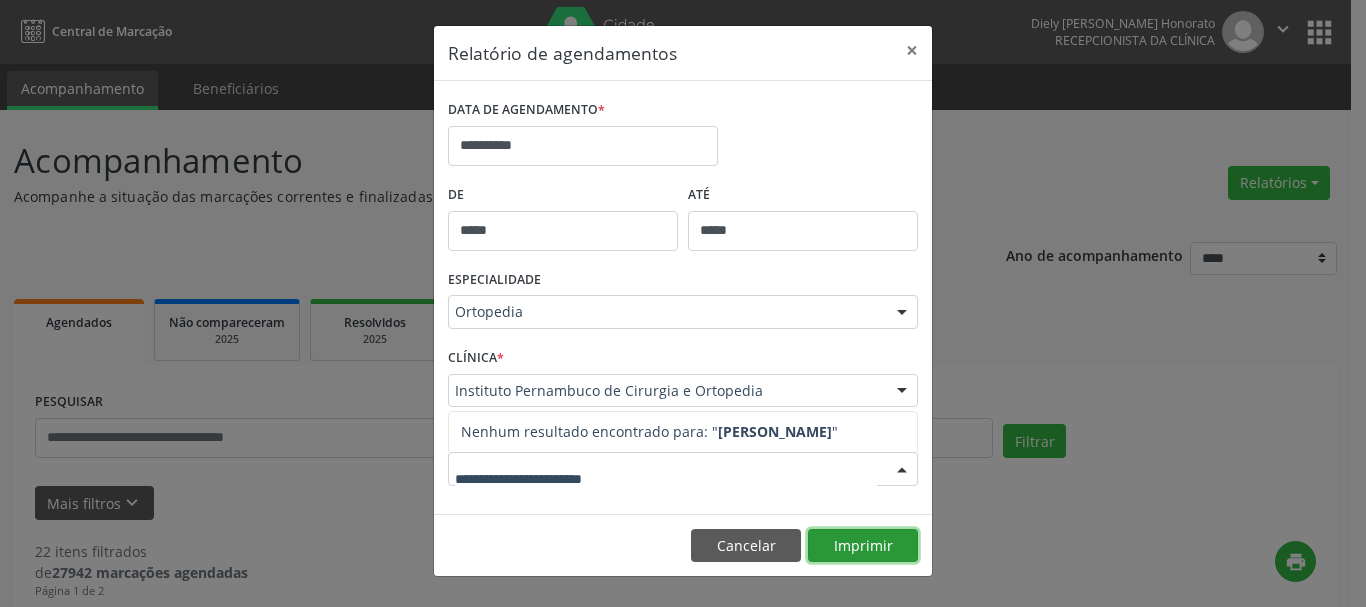 click on "Imprimir" at bounding box center (863, 546) 